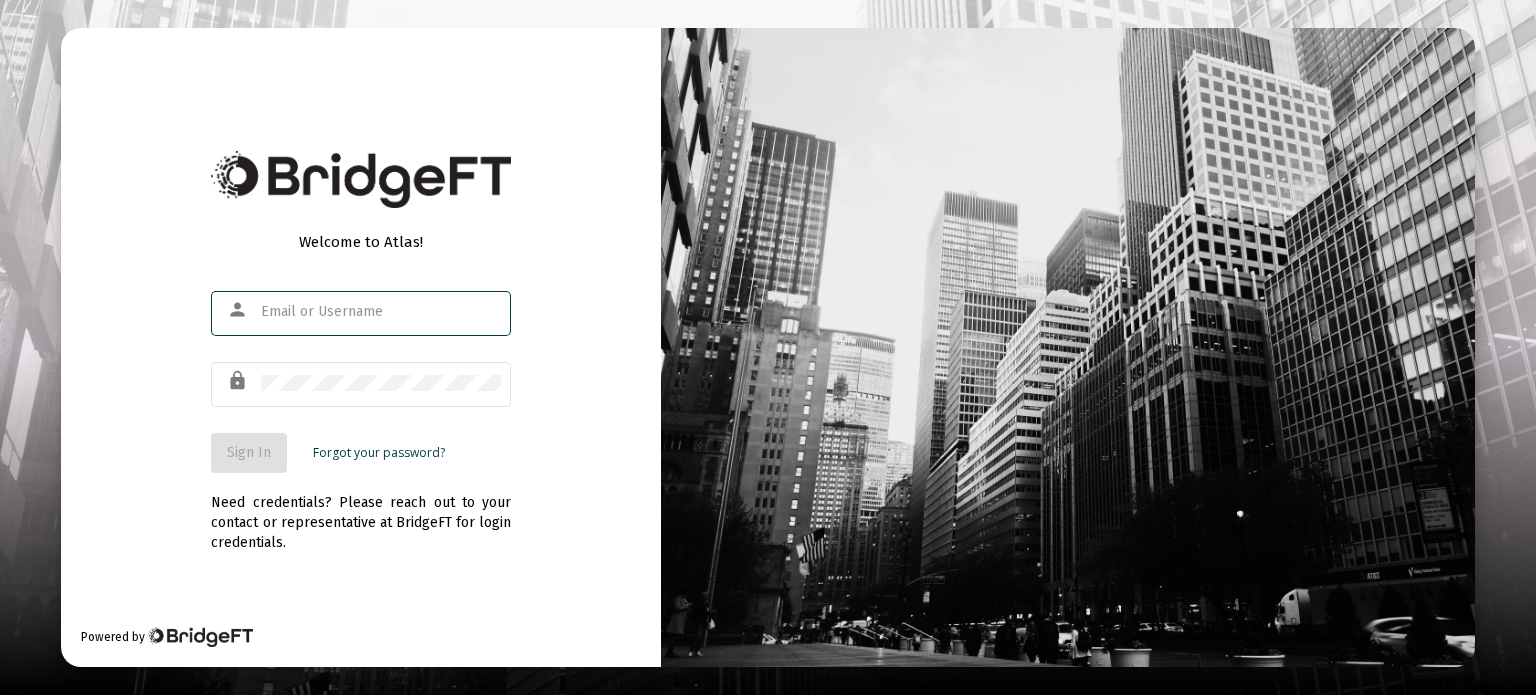 scroll, scrollTop: 0, scrollLeft: 0, axis: both 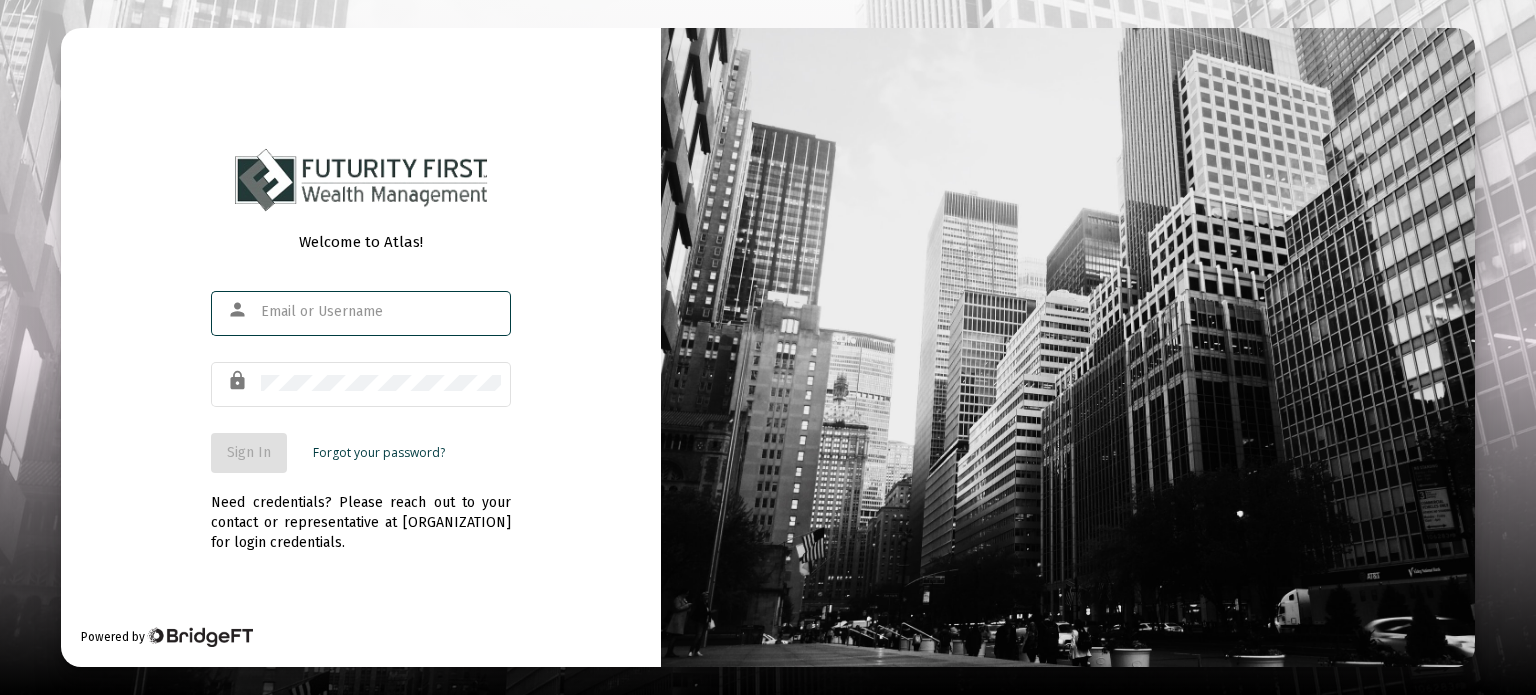 type on "[EMAIL]" 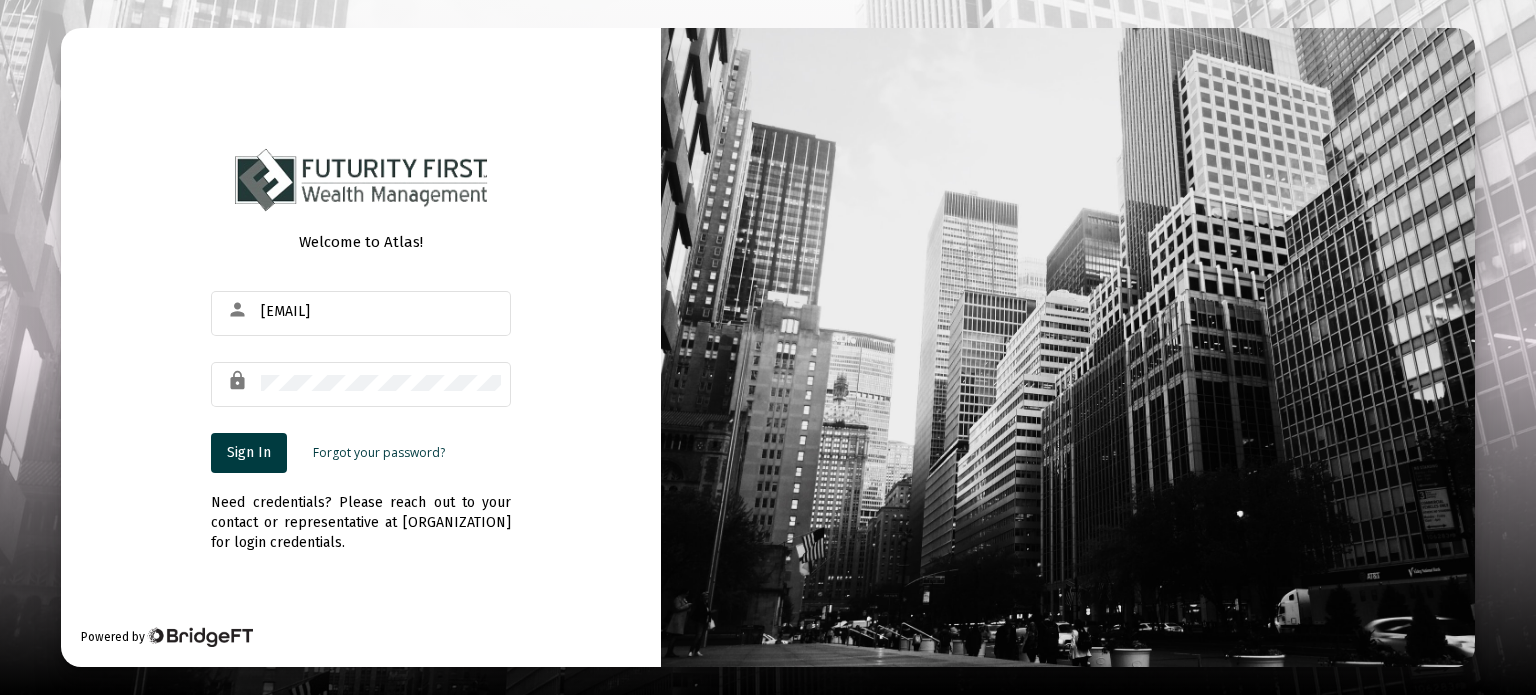 drag, startPoint x: 517, startPoint y: 395, endPoint x: 532, endPoint y: 440, distance: 47.434166 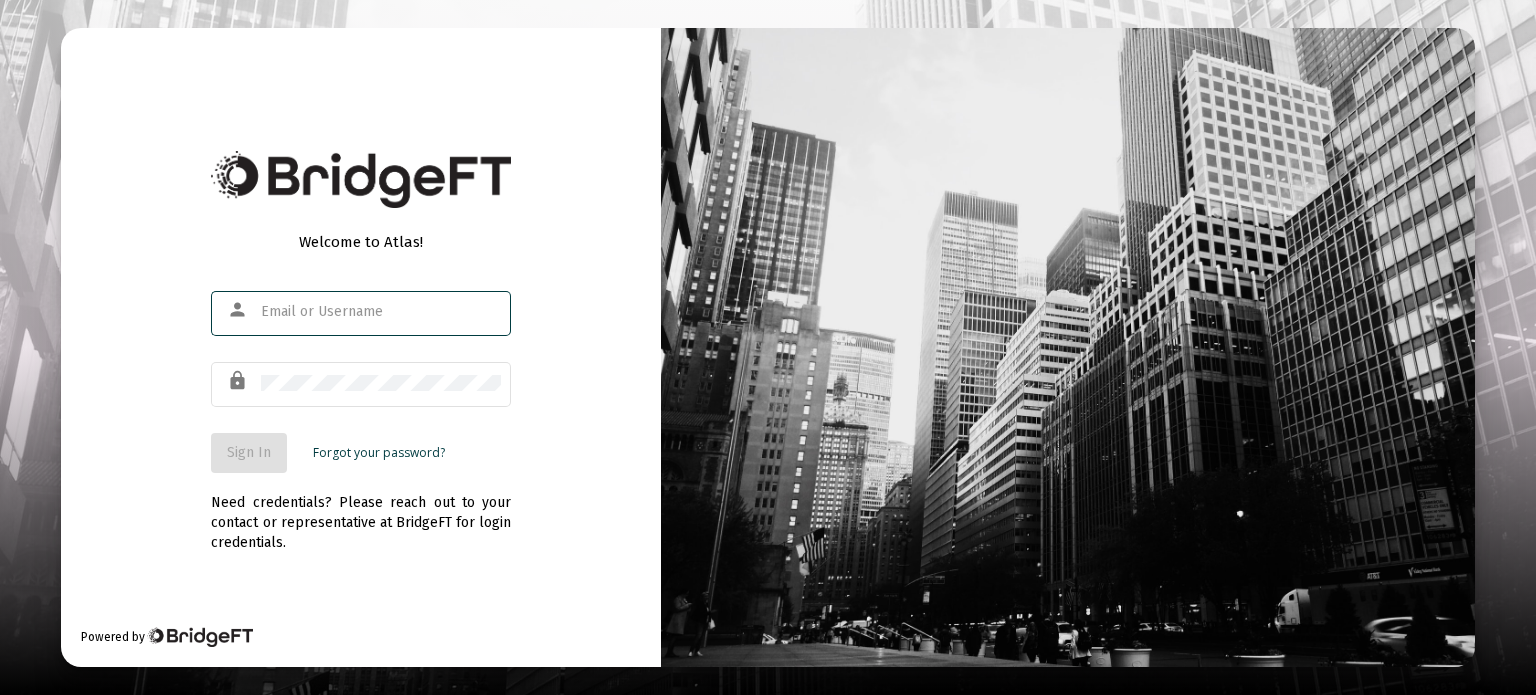 scroll, scrollTop: 0, scrollLeft: 0, axis: both 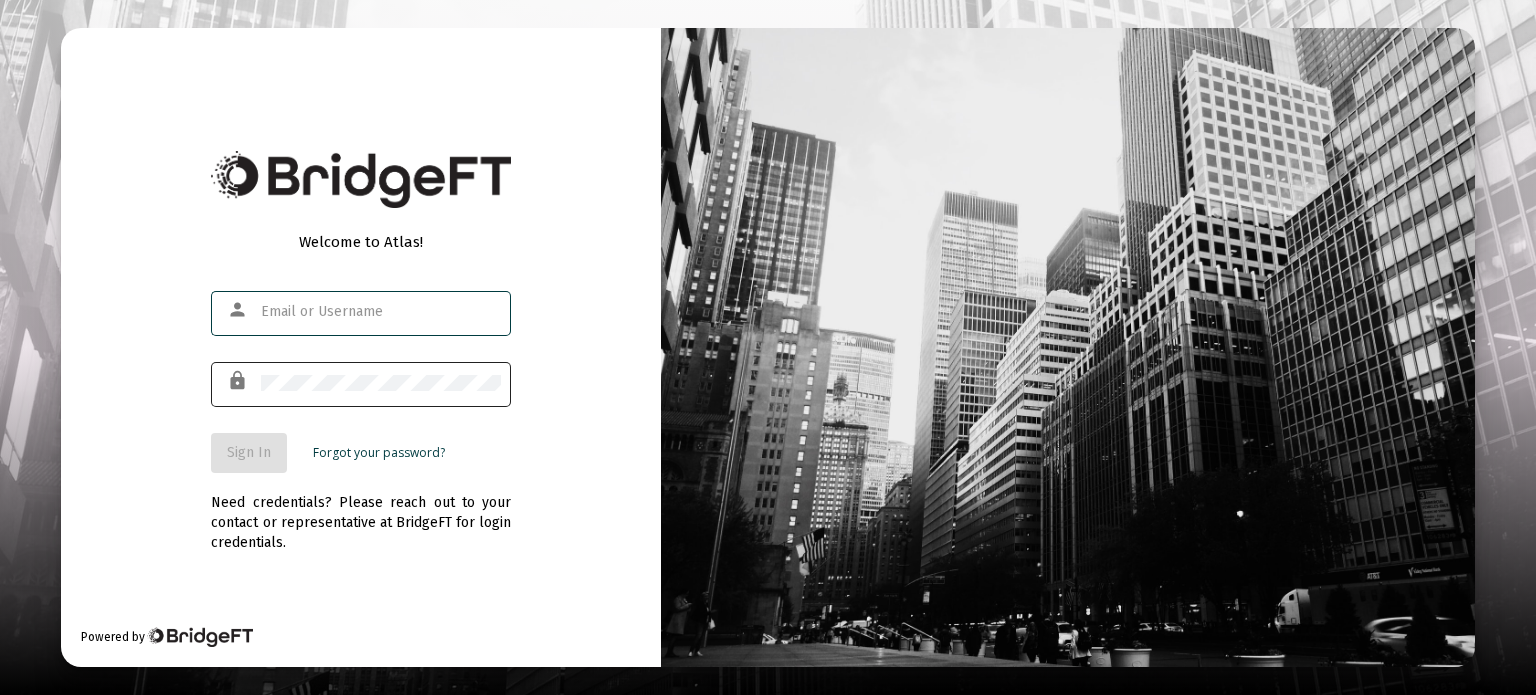 type on "[EMAIL]" 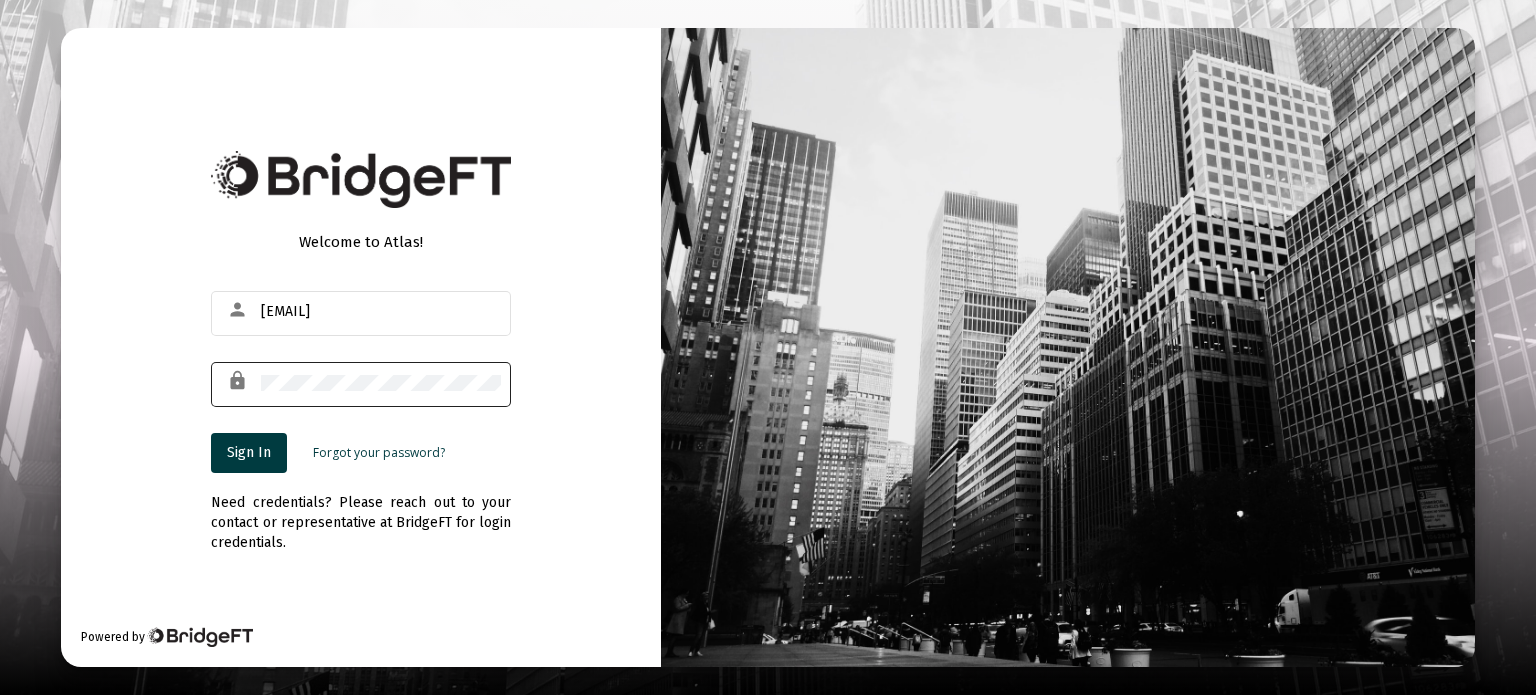 click 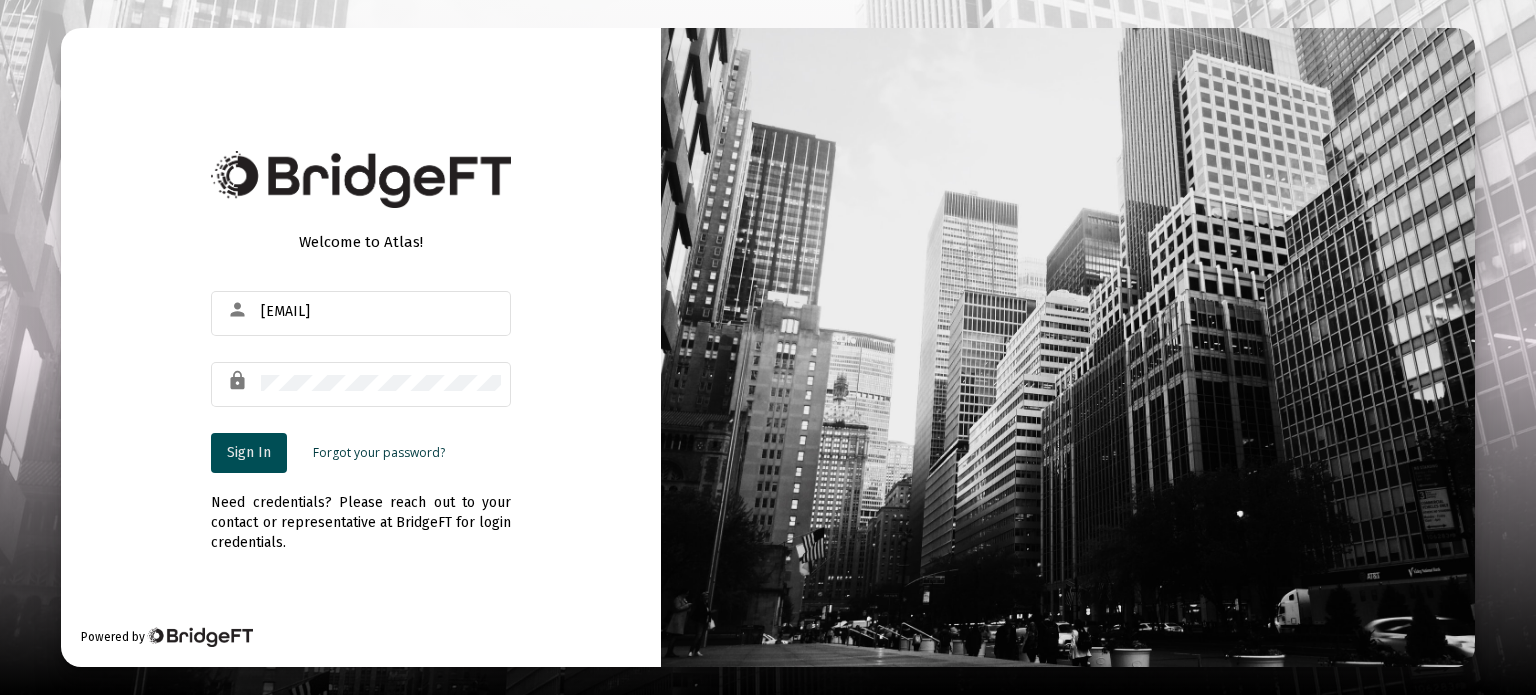 click on "Sign In" 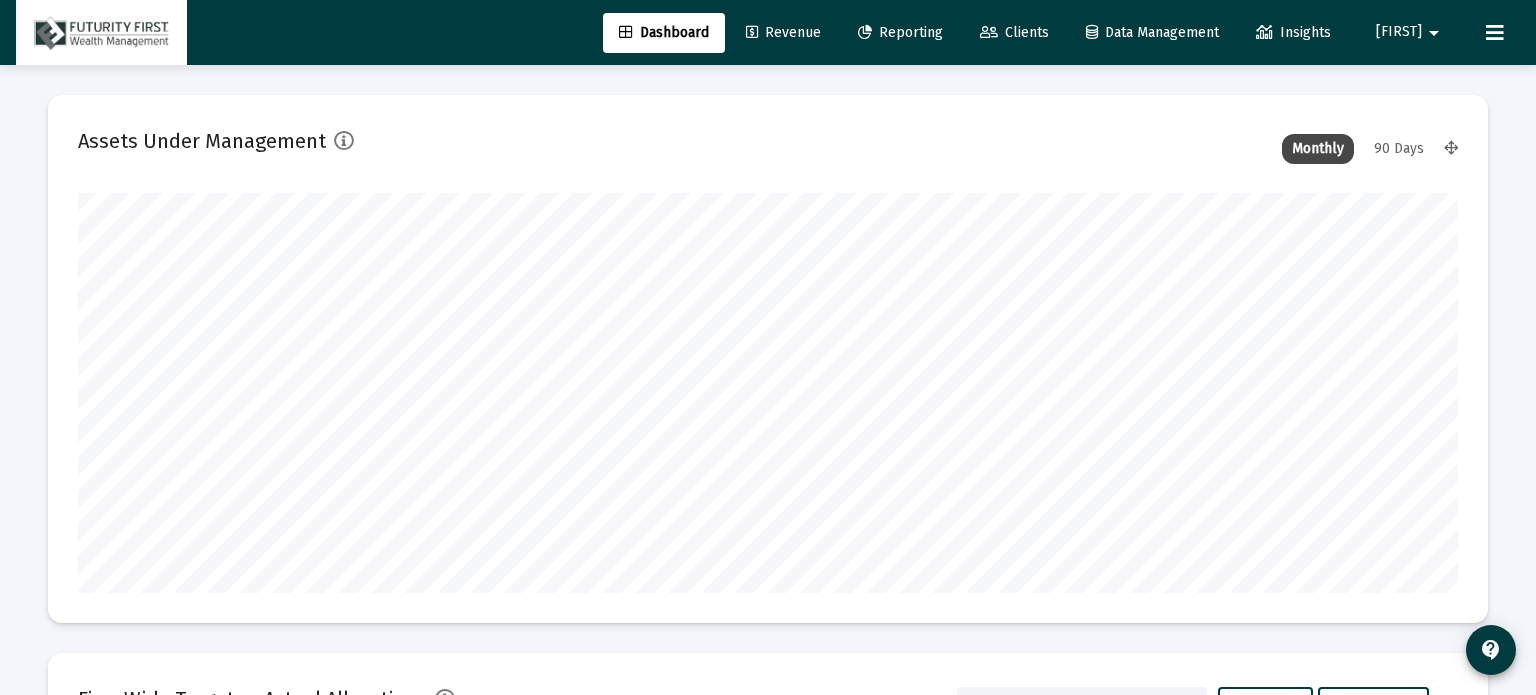 type on "[DATE]" 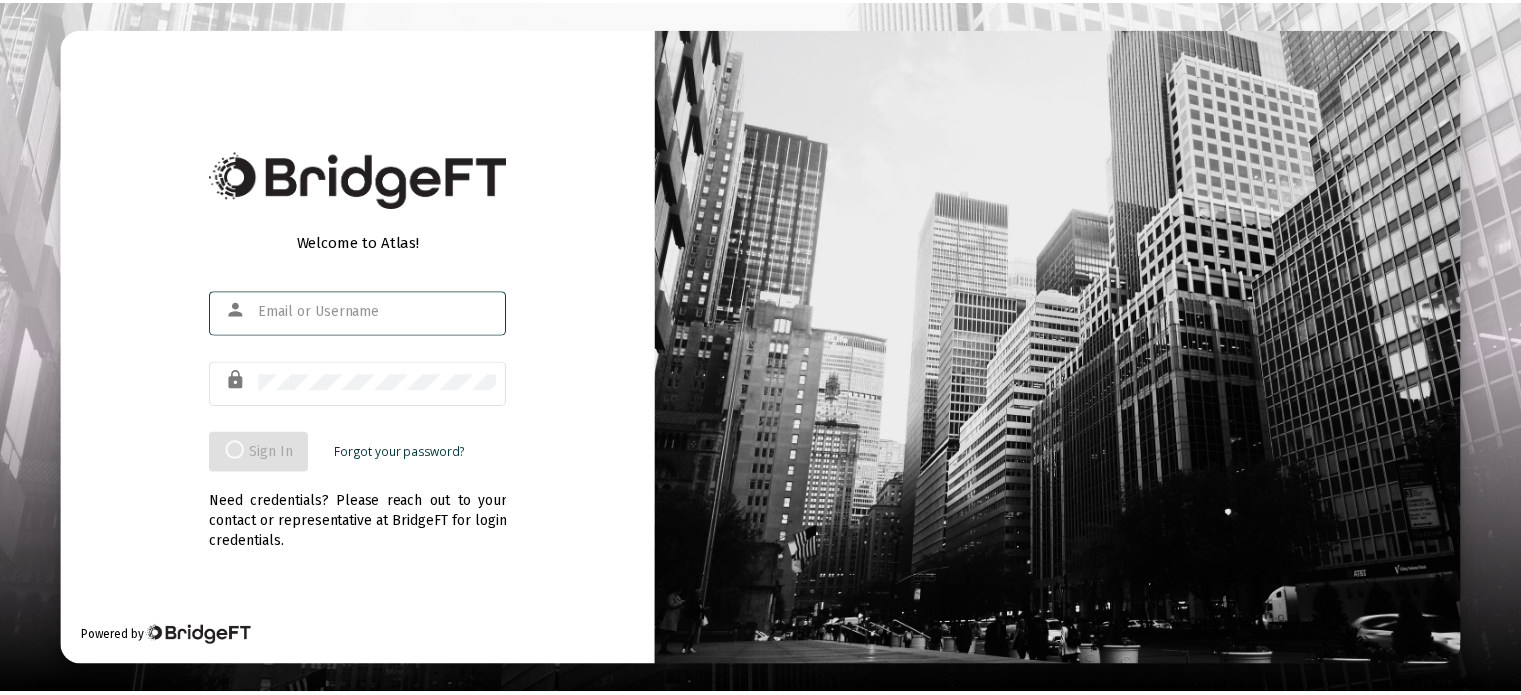 scroll, scrollTop: 0, scrollLeft: 0, axis: both 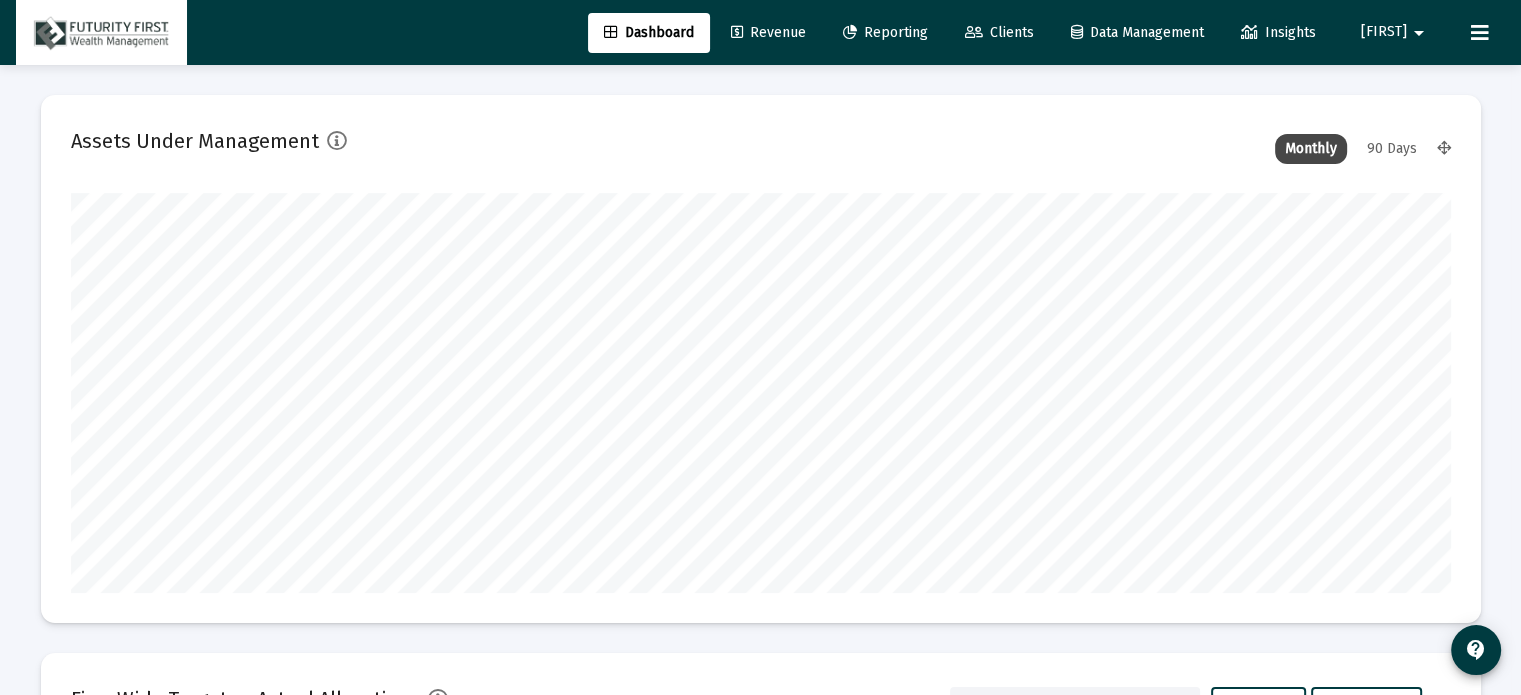 type on "[DATE]" 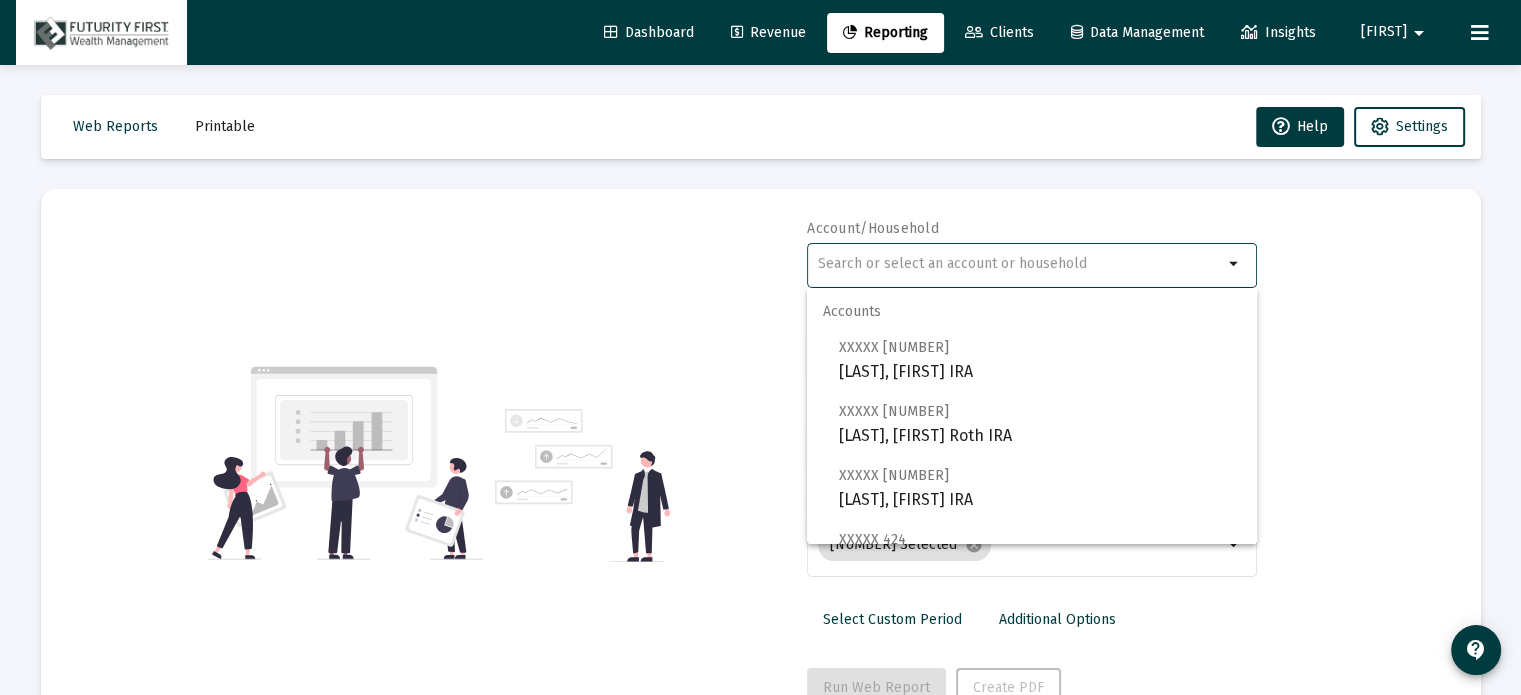 click at bounding box center (1020, 264) 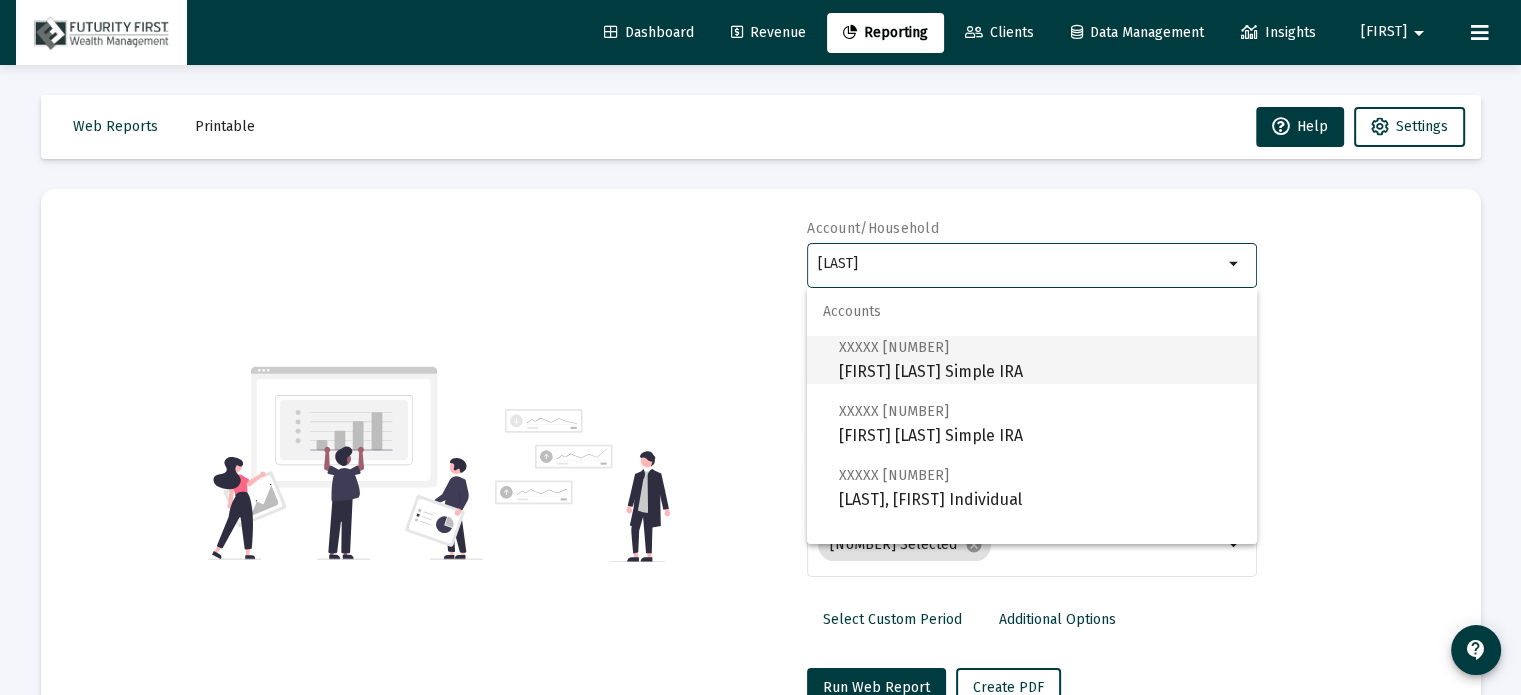 scroll, scrollTop: 80, scrollLeft: 0, axis: vertical 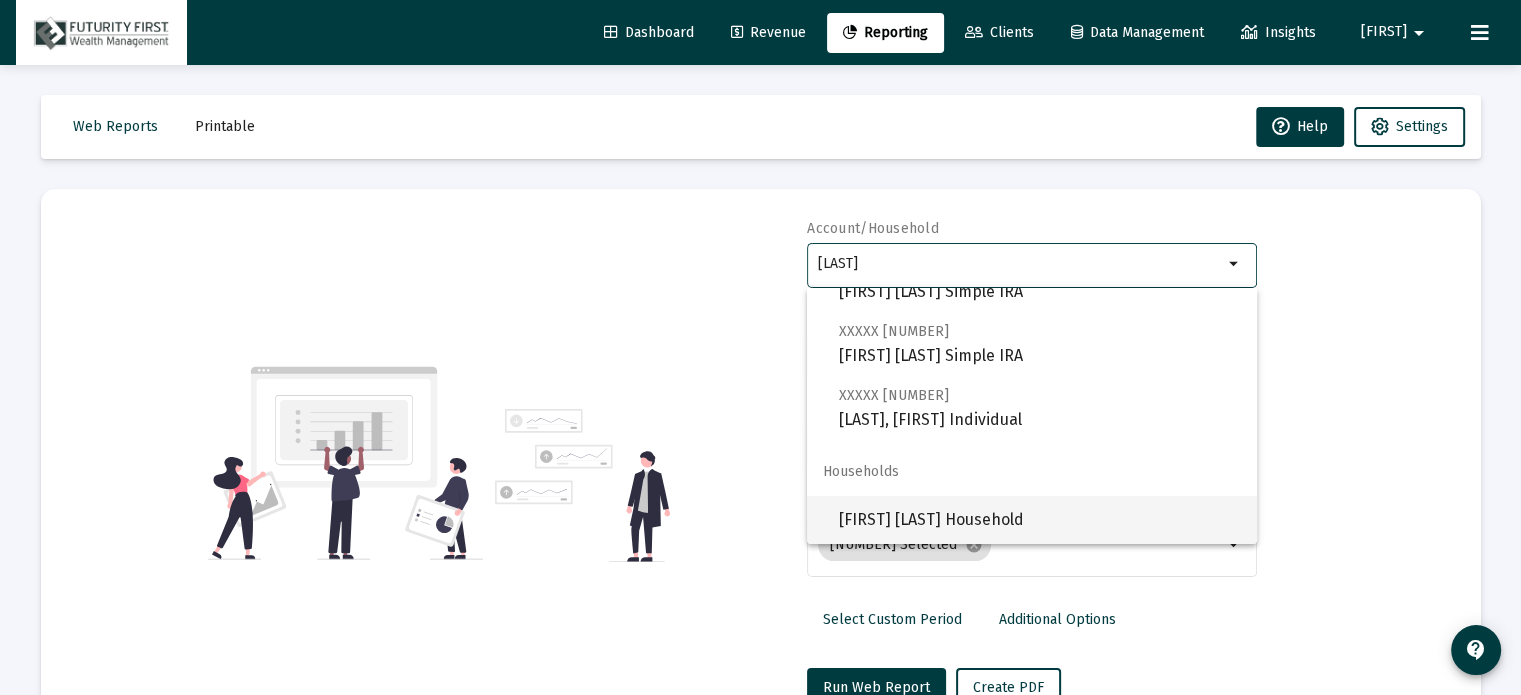 click on "[FIRST] [LAST] Household" at bounding box center (1040, 520) 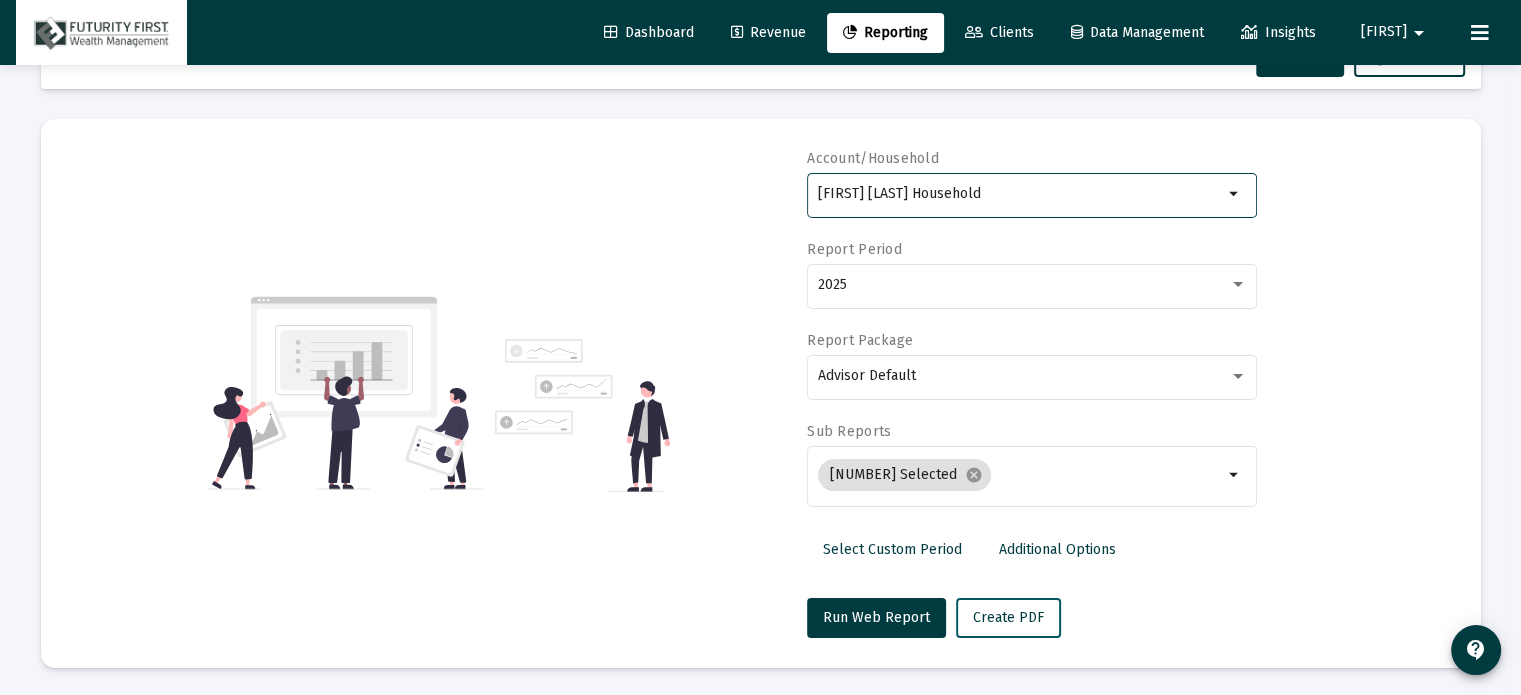 scroll, scrollTop: 71, scrollLeft: 0, axis: vertical 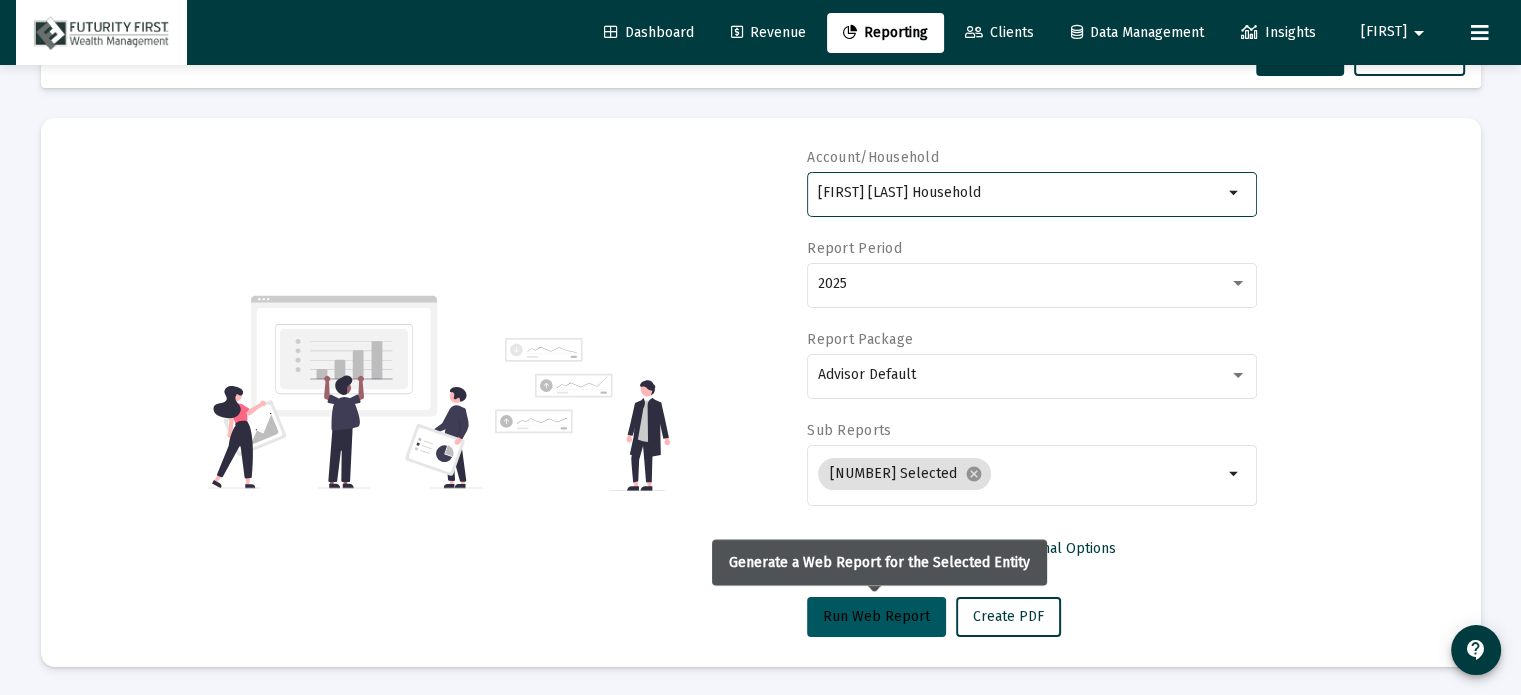 click on "Run Web Report" 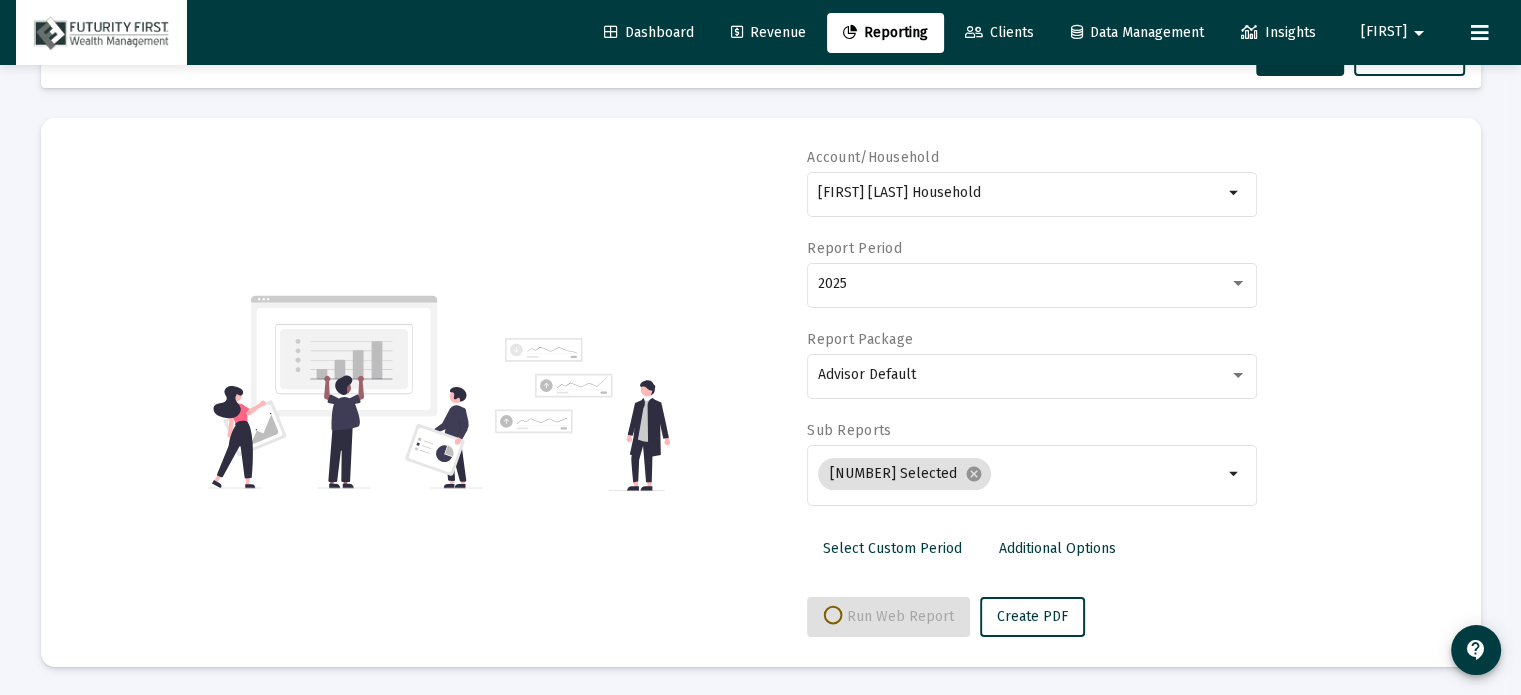 select on "View all" 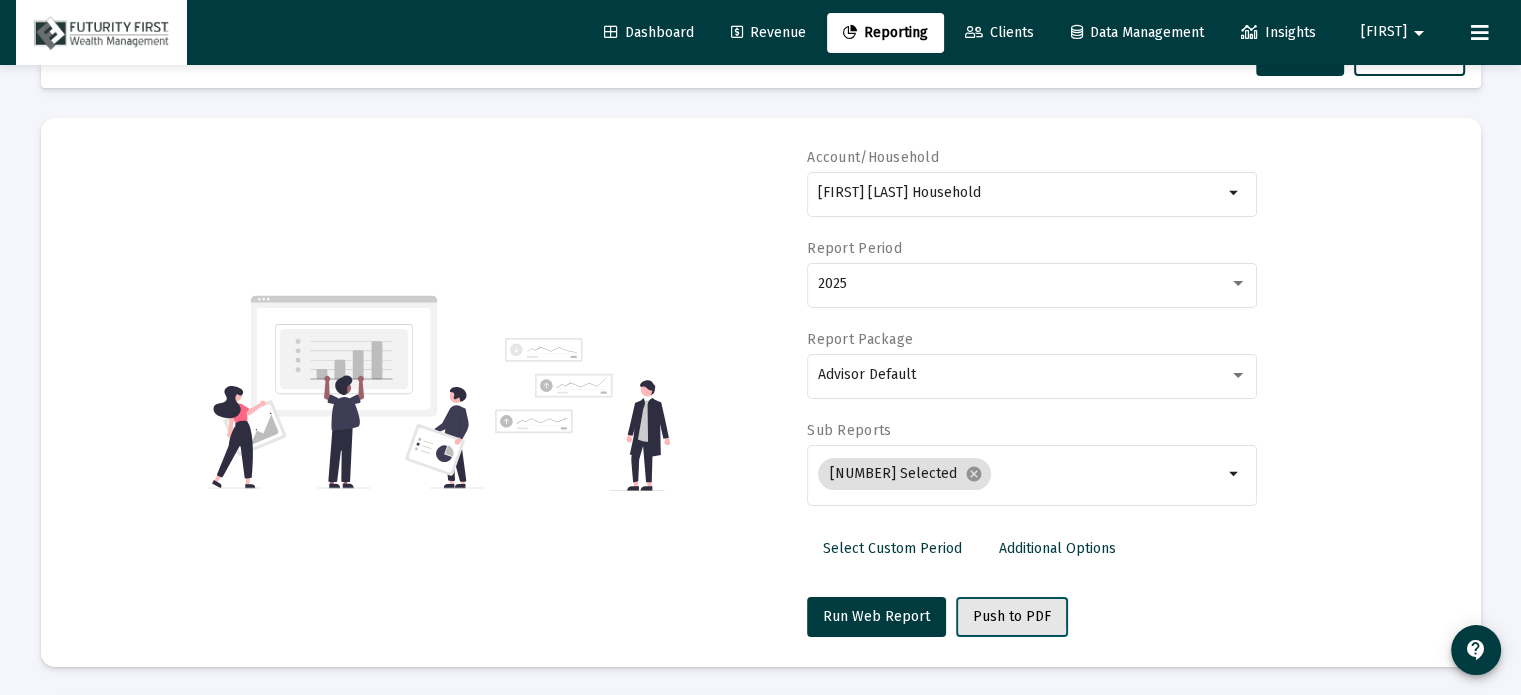 click on "Push to PDF" 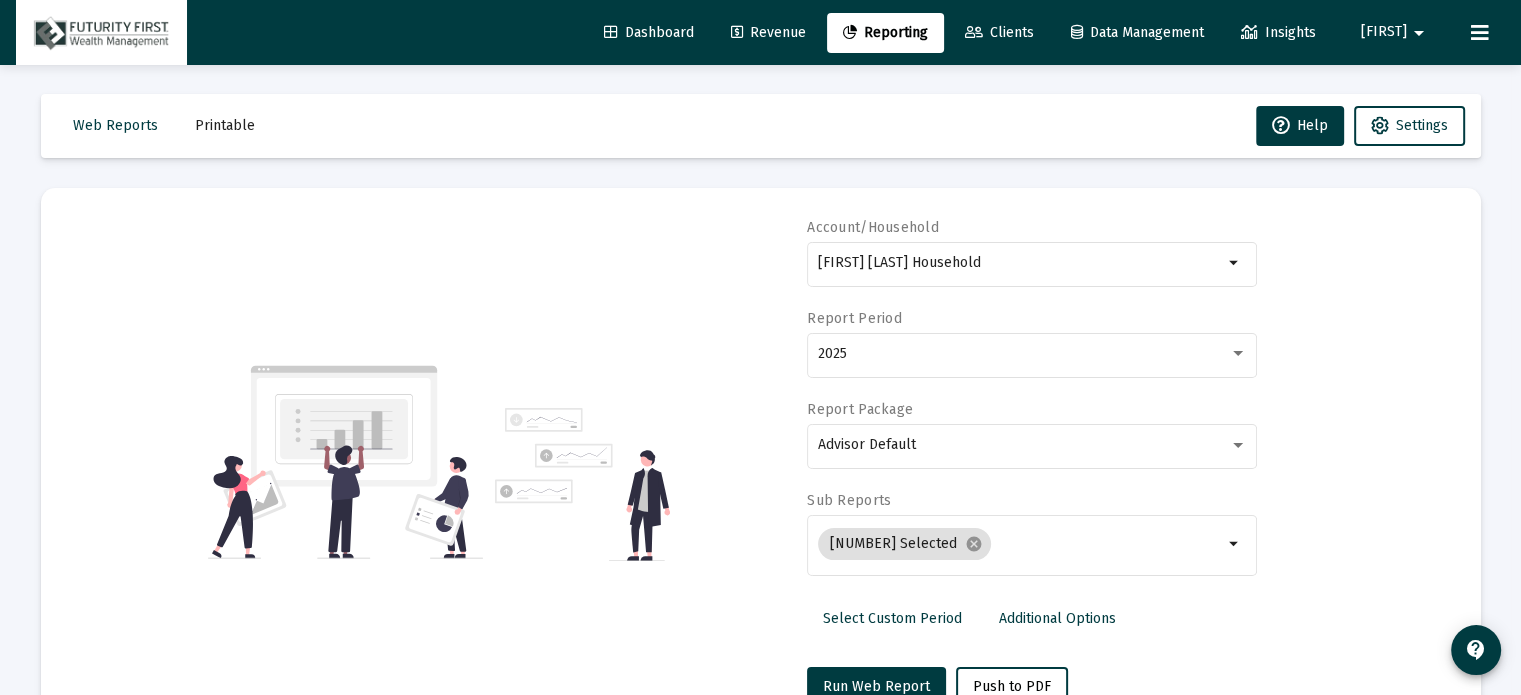 scroll, scrollTop: 0, scrollLeft: 0, axis: both 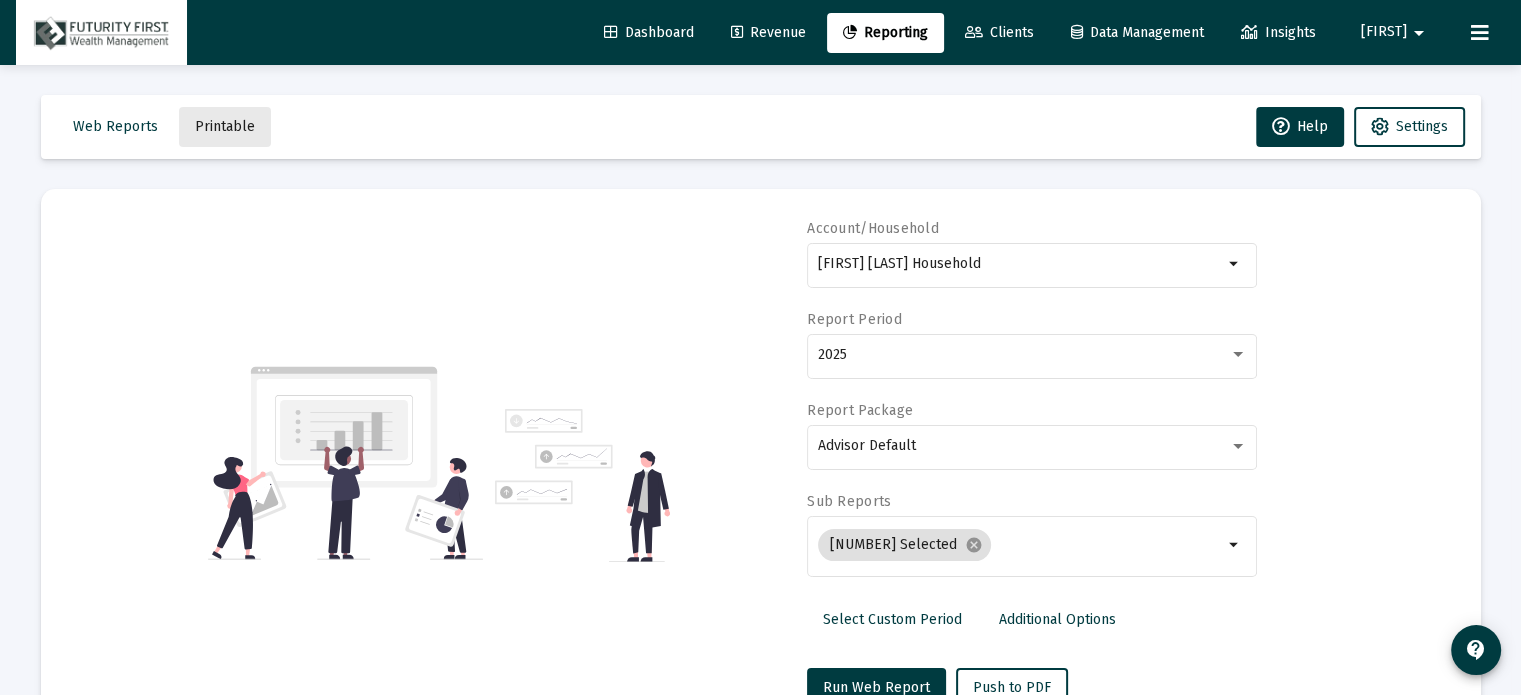 click on "Printable" 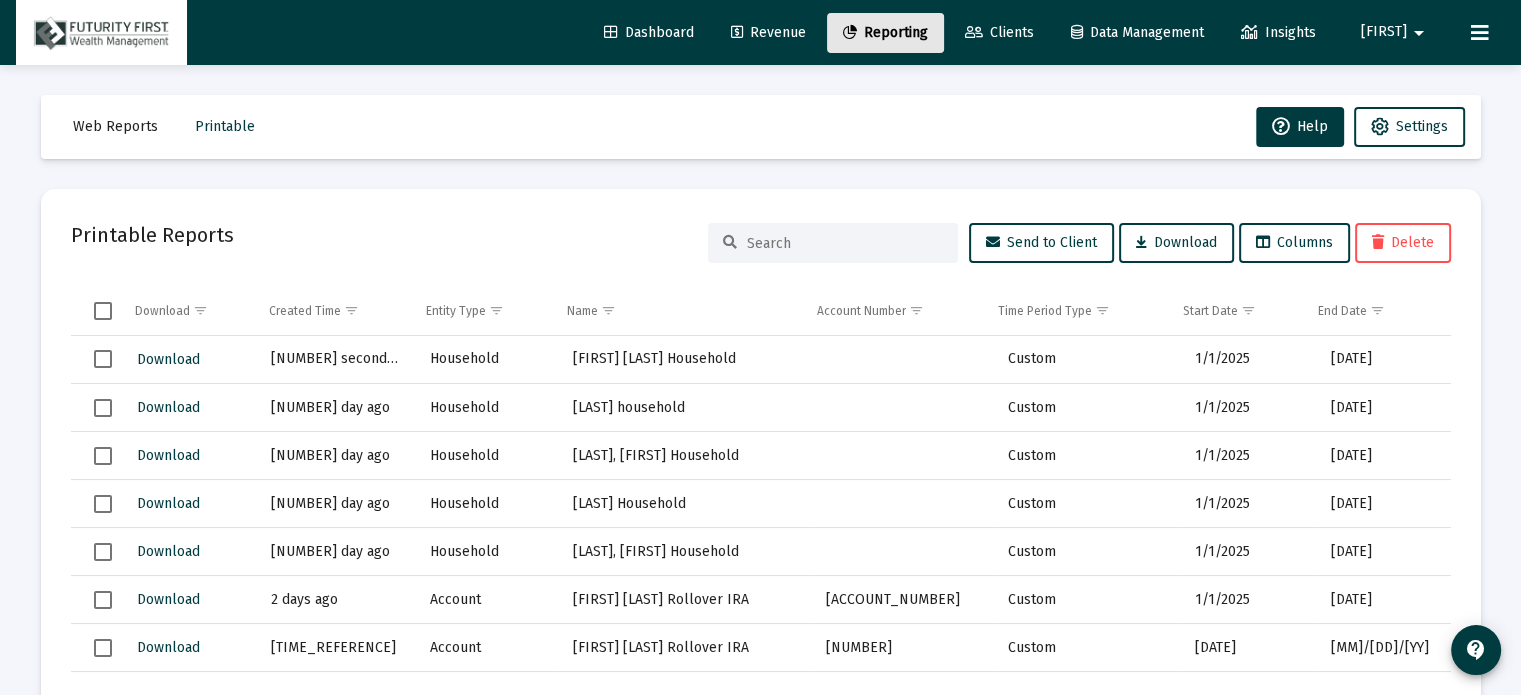 click on "Reporting" 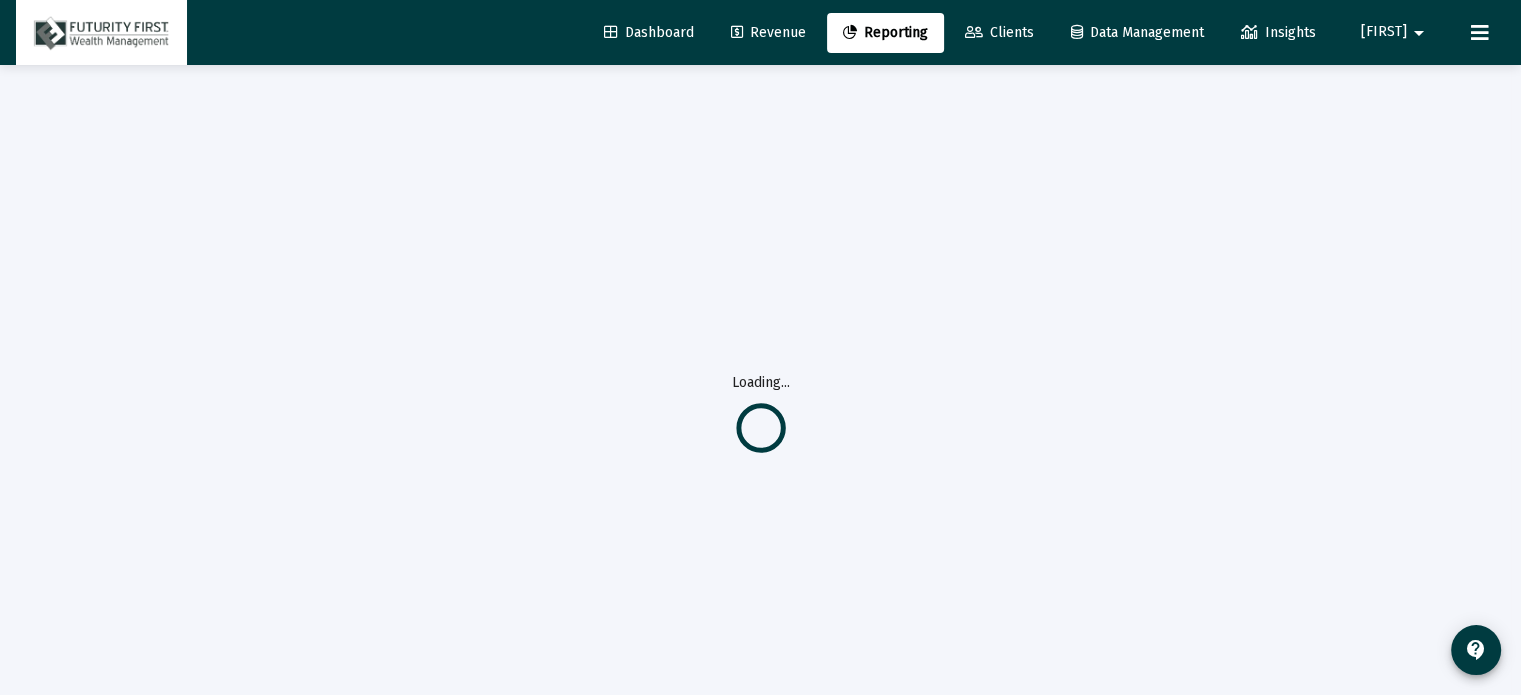 select on "View all" 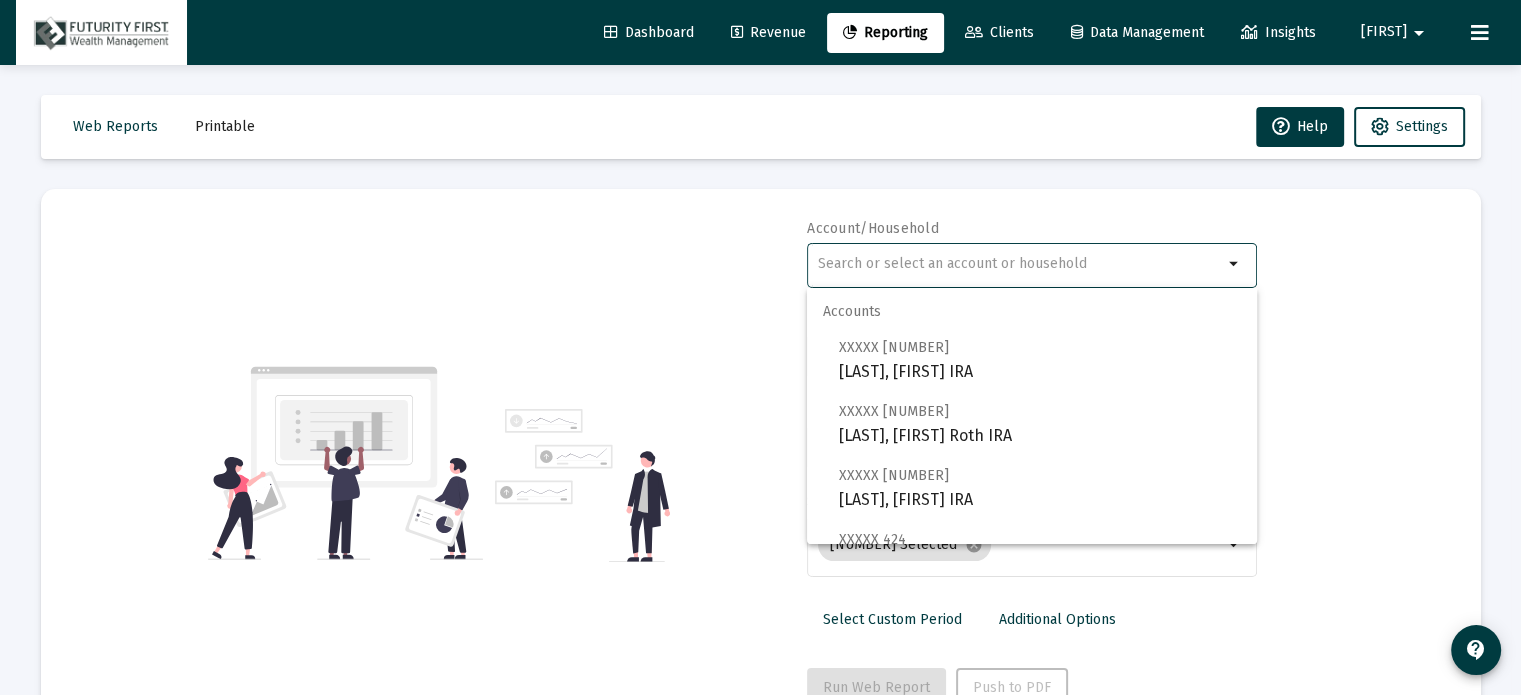 click at bounding box center (1020, 264) 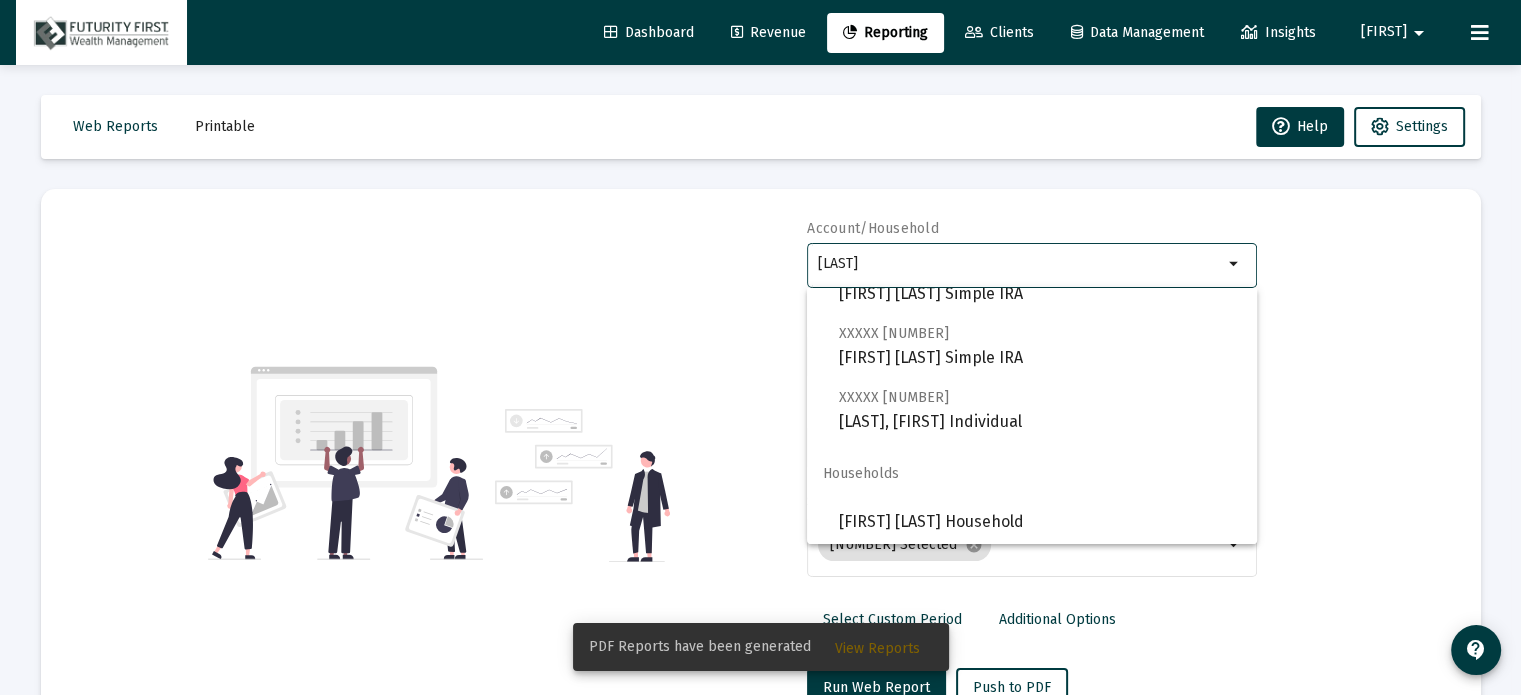 scroll, scrollTop: 80, scrollLeft: 0, axis: vertical 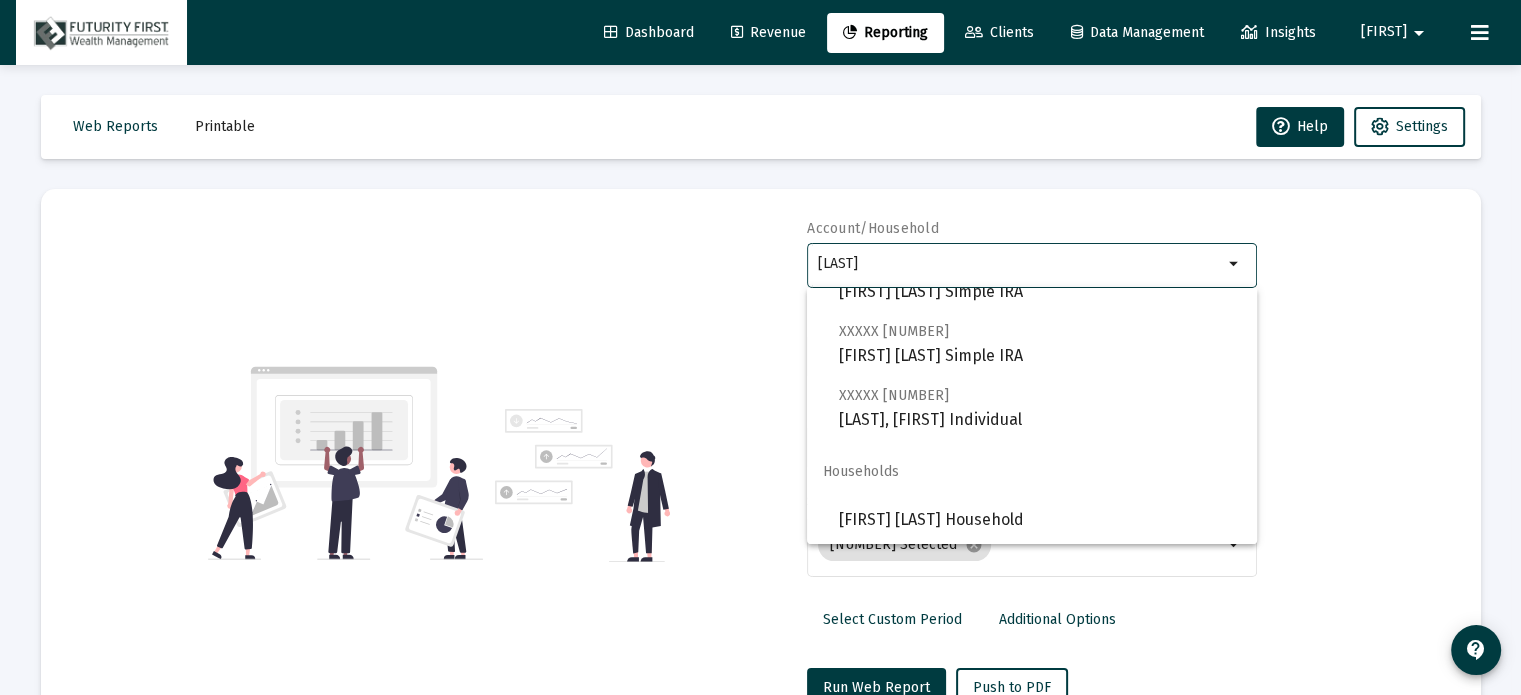 type on "[LAST]" 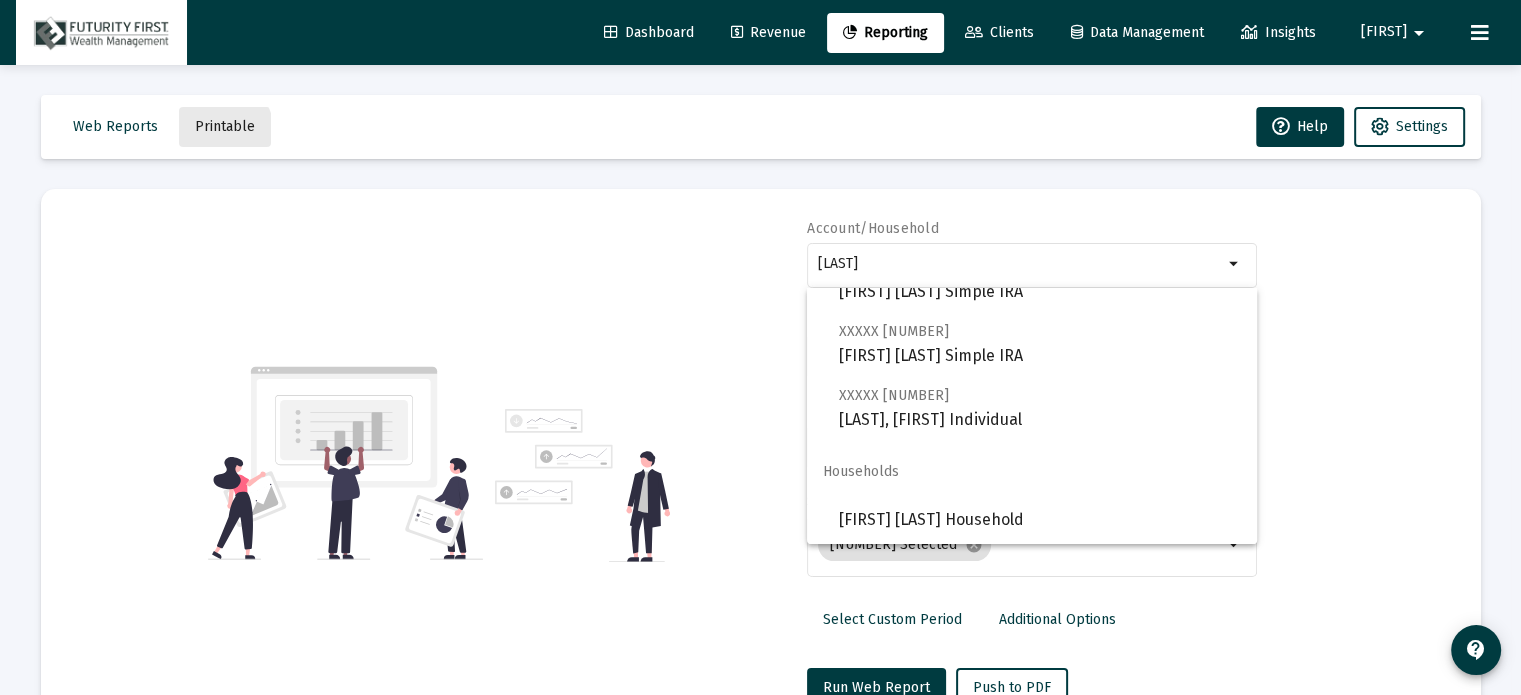 click on "Printable" 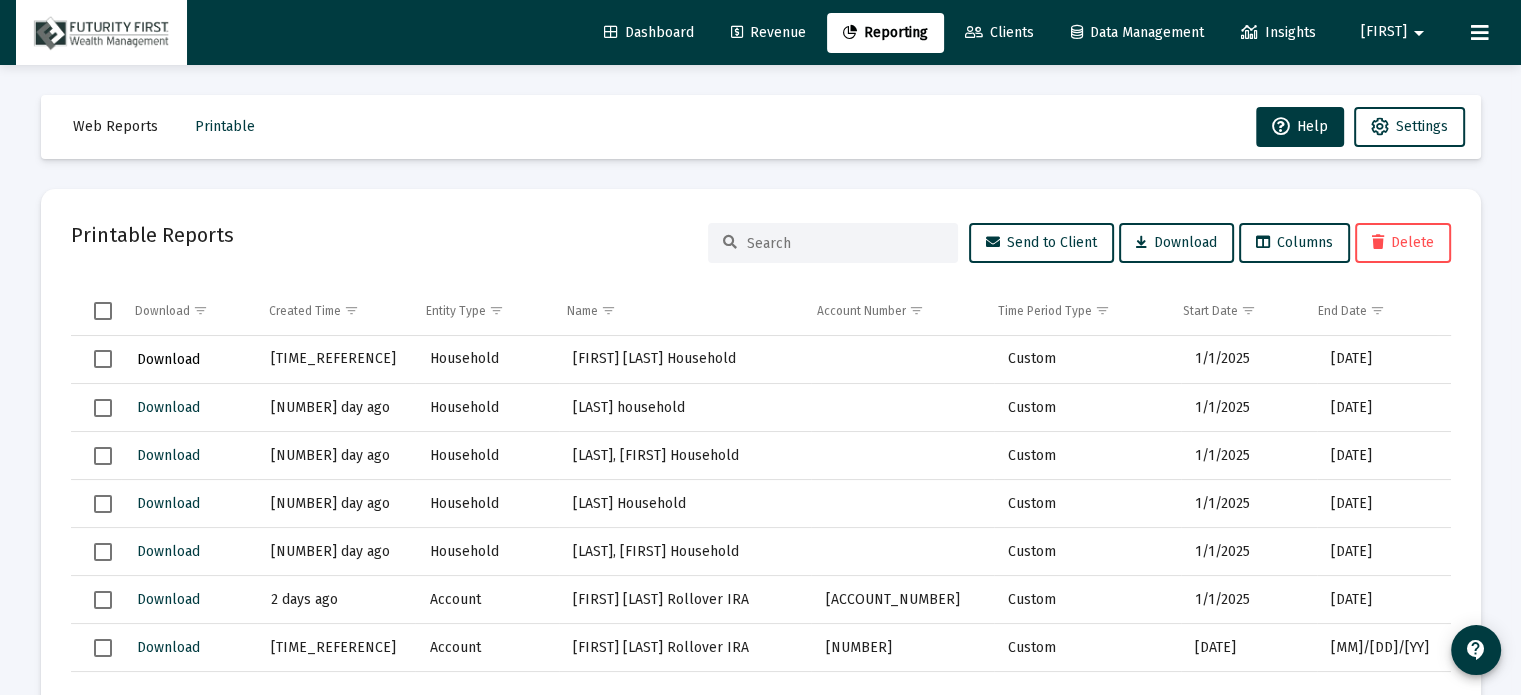 click on "Download" 